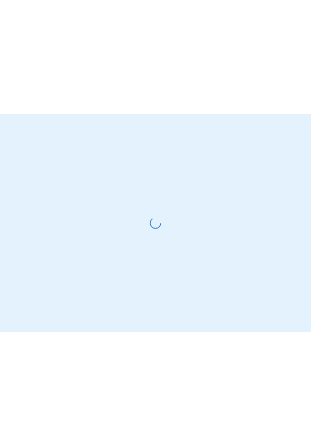 scroll, scrollTop: 0, scrollLeft: 0, axis: both 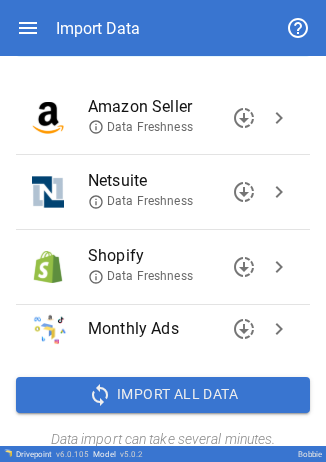 click on "chevron_right" at bounding box center (279, 267) 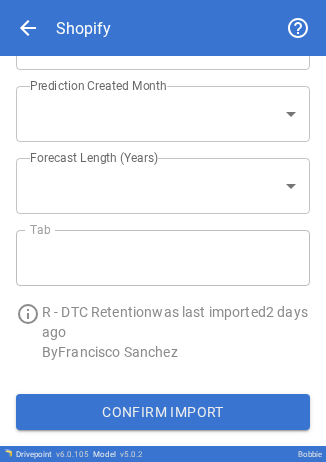 type on "**********" 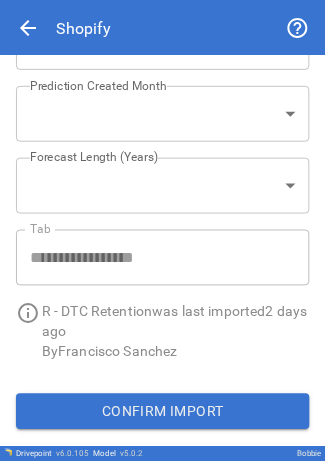 scroll, scrollTop: 0, scrollLeft: 0, axis: both 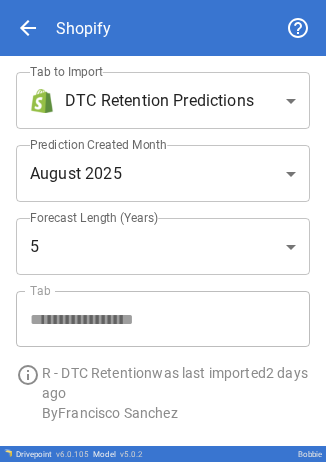 click on "**********" at bounding box center (163, 231) 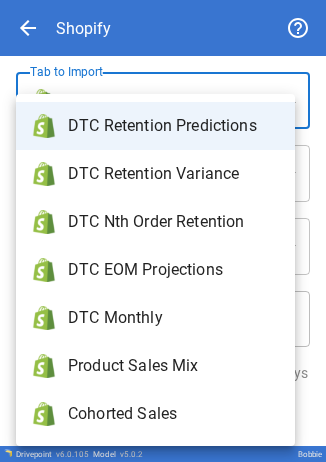 click on "Product Sales Mix" at bounding box center (173, 366) 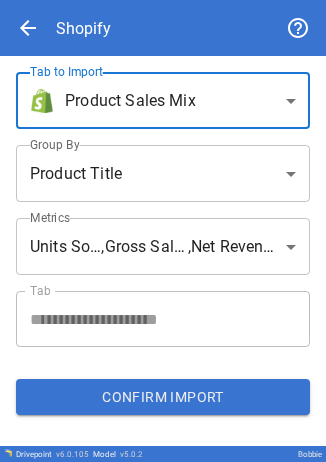 click on "**********" at bounding box center (163, 231) 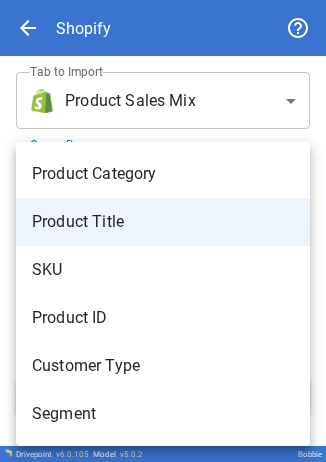 click on "Product Category" at bounding box center (163, 174) 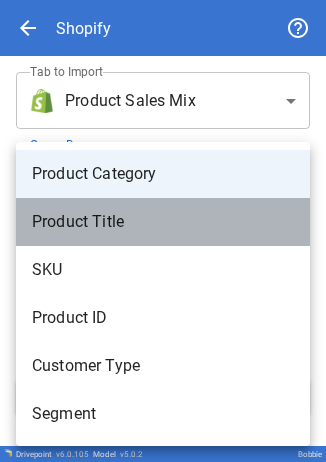 click on "Product Title" at bounding box center (163, 222) 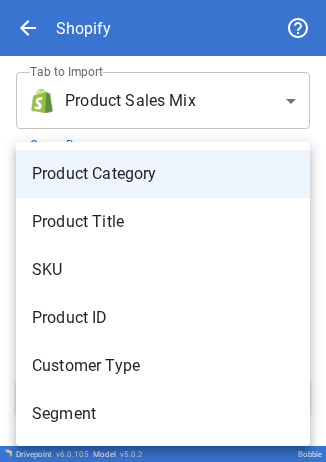click at bounding box center [163, 231] 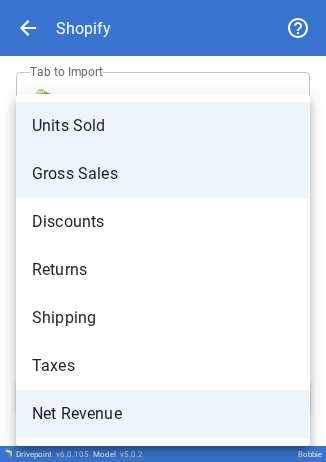 click on "**********" at bounding box center (163, 231) 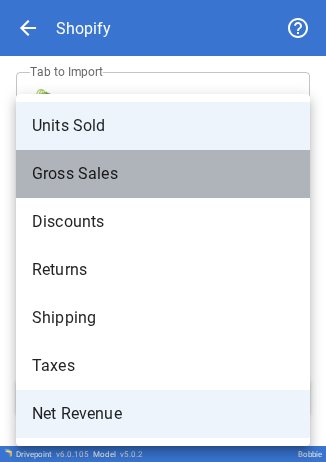 click on "Gross Sales" at bounding box center [163, 174] 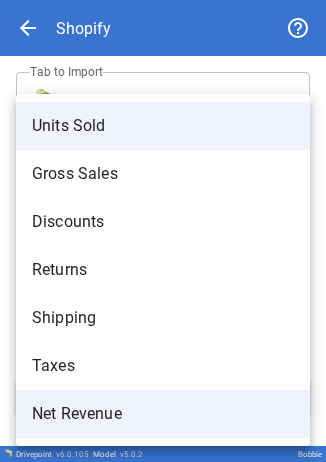 click on "Net Revenue" at bounding box center [163, 414] 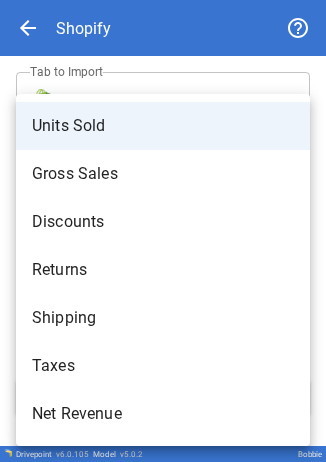 click at bounding box center (163, 231) 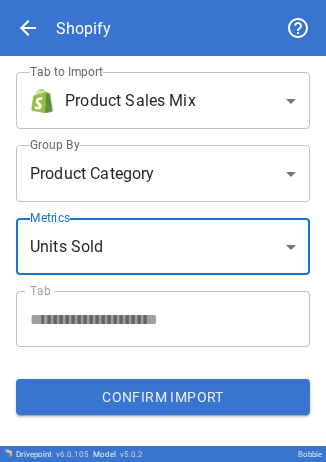 click on "Confirm Import" at bounding box center (163, 397) 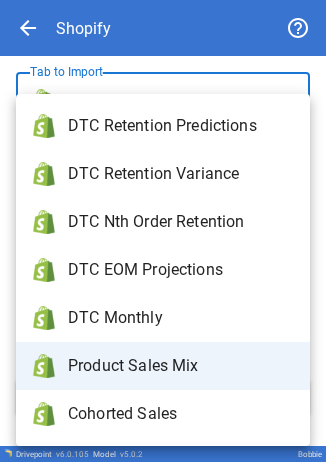 click on "**********" at bounding box center (163, 231) 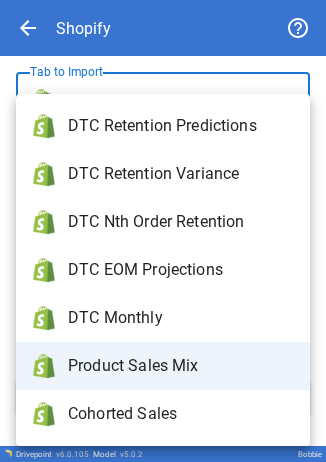 click at bounding box center [163, 231] 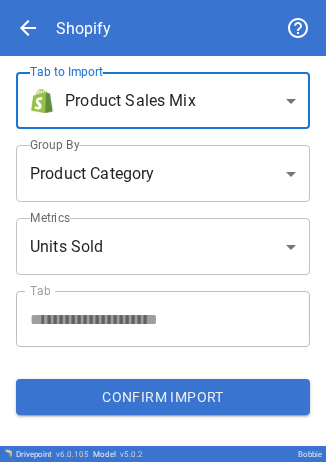 click on "**********" at bounding box center [163, 231] 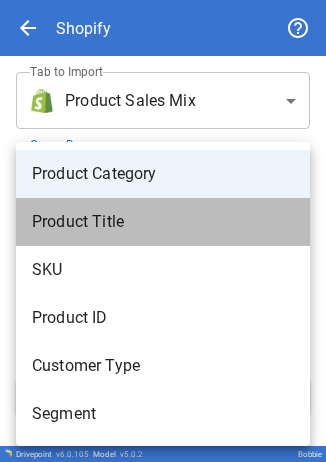 click on "Product Title" at bounding box center (163, 222) 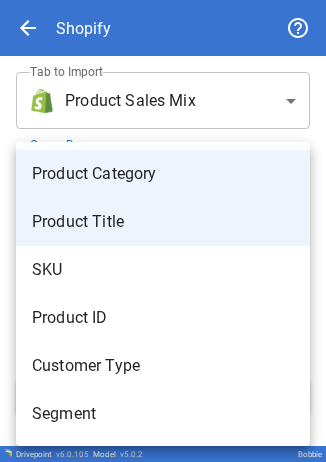 click at bounding box center (163, 231) 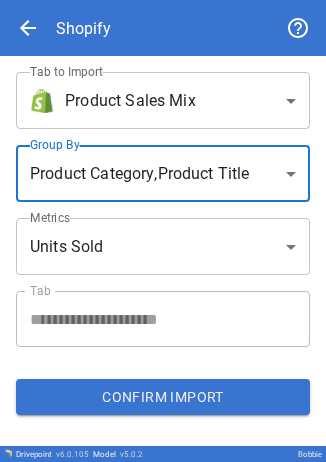 click on "Confirm Import" at bounding box center (163, 397) 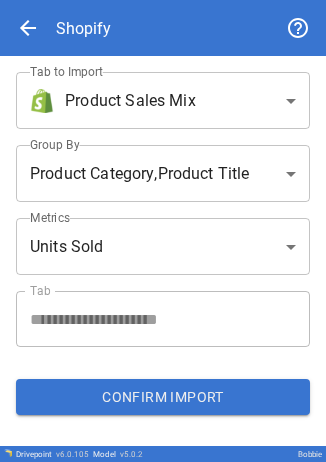 click on "Confirm Import" at bounding box center (163, 397) 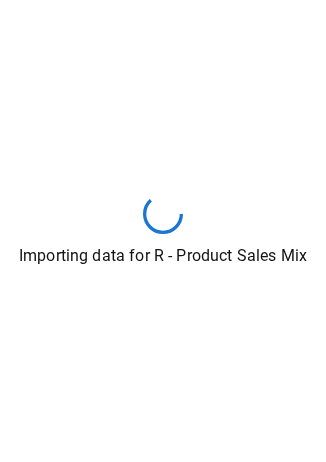 type 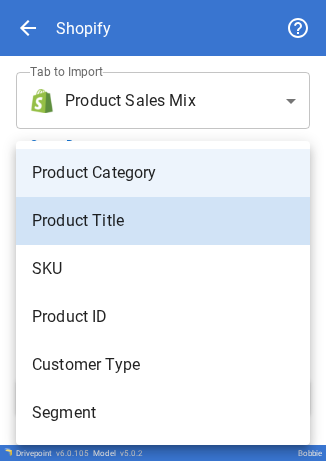 click on "**********" at bounding box center [163, 230] 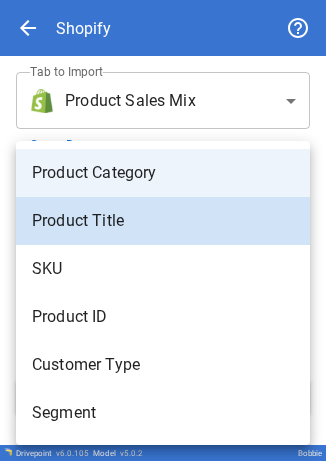 click on "Product ID" at bounding box center [163, 317] 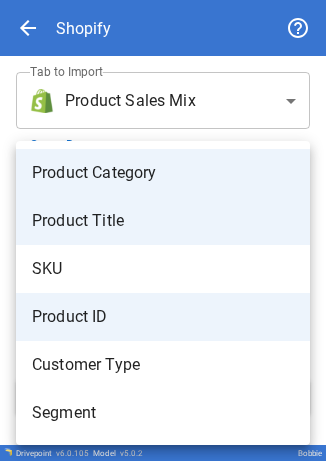 click on "SKU" at bounding box center [163, 269] 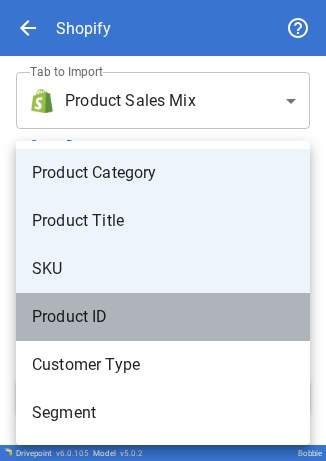 click on "Product ID" at bounding box center (163, 317) 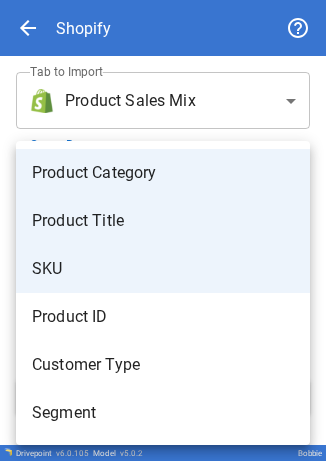 click at bounding box center [163, 230] 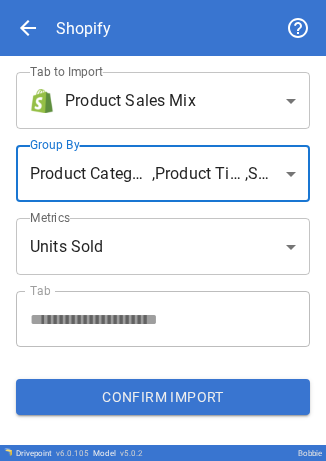 click on "Confirm Import" at bounding box center [163, 397] 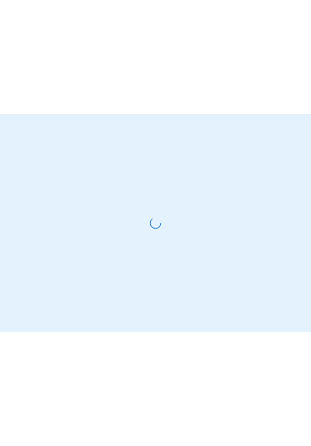 scroll, scrollTop: 0, scrollLeft: 0, axis: both 